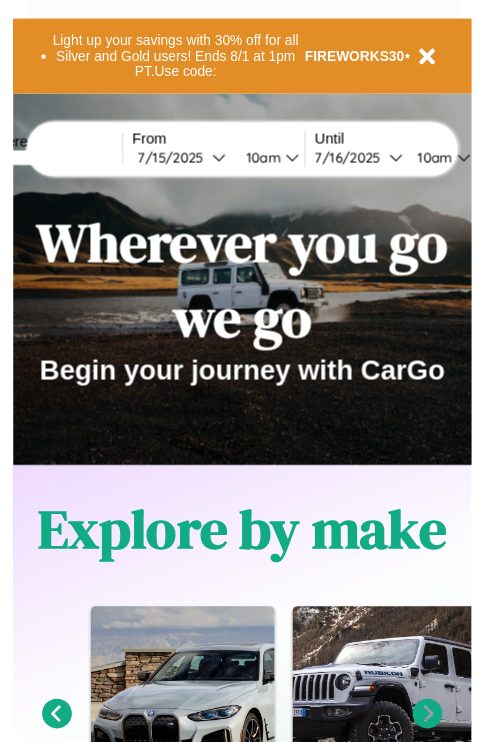 scroll, scrollTop: 0, scrollLeft: 0, axis: both 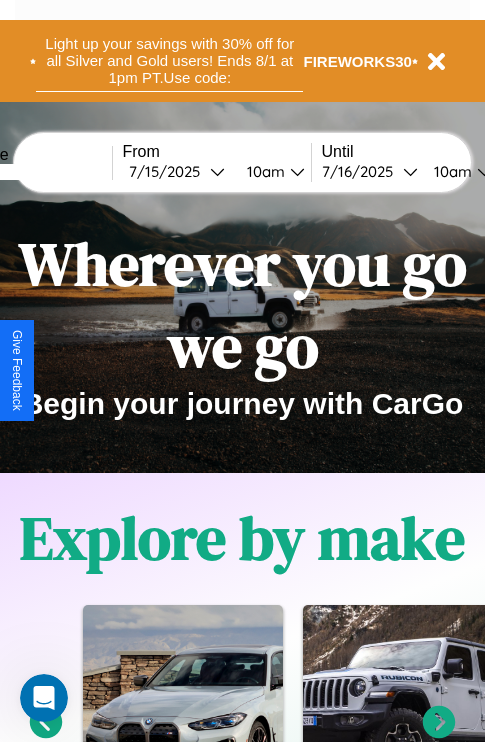 click on "Light up your savings with 30% off for all Silver and Gold users! Ends 8/1 at 1pm PT.  Use code:" at bounding box center (169, 61) 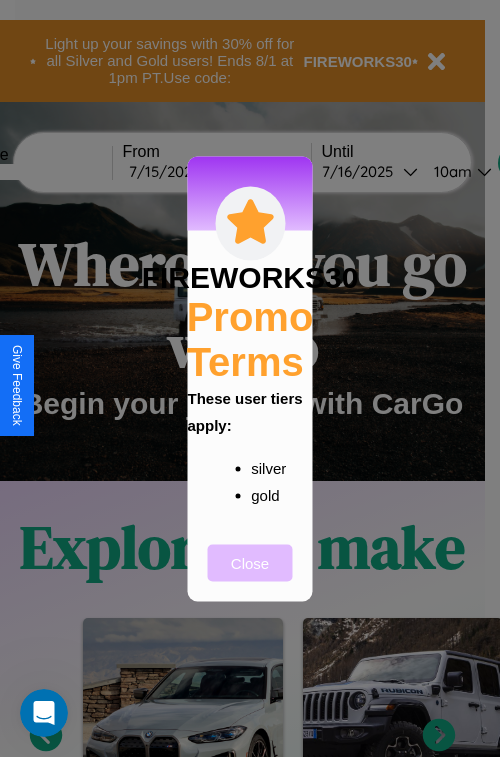 click on "Close" at bounding box center [250, 562] 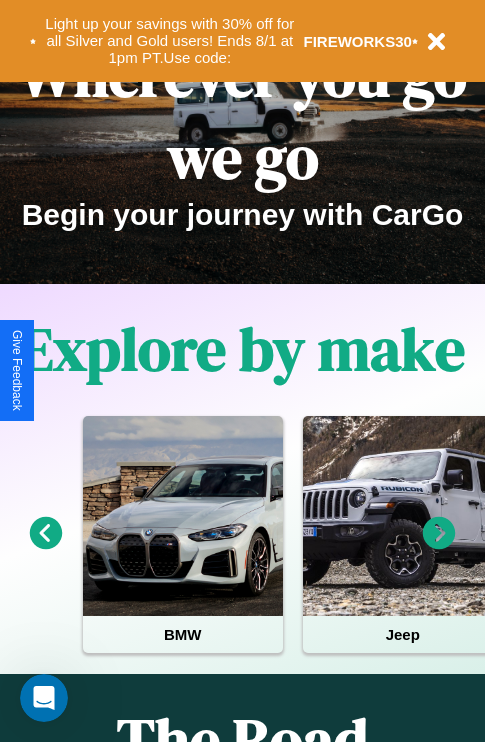 scroll, scrollTop: 0, scrollLeft: 0, axis: both 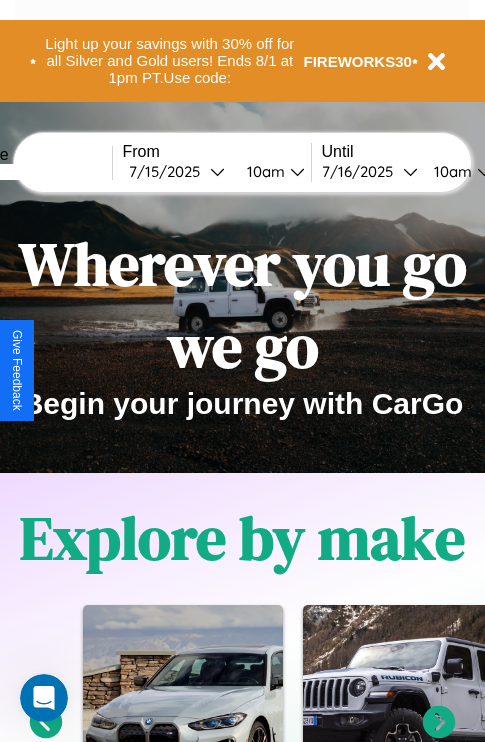 click at bounding box center [37, 172] 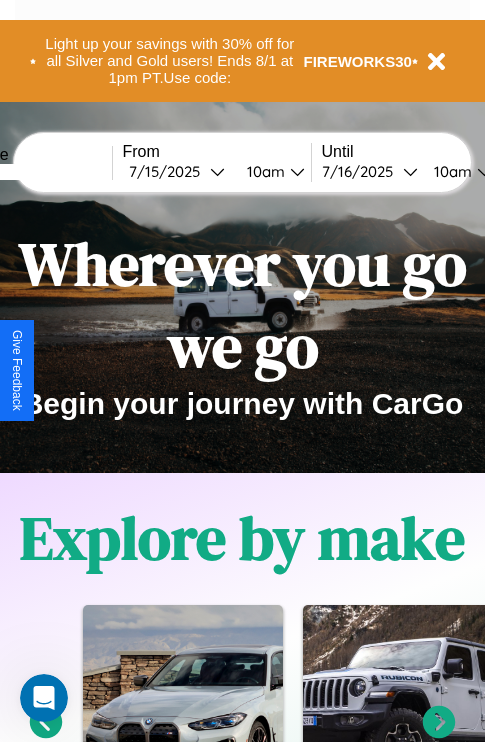 type on "******" 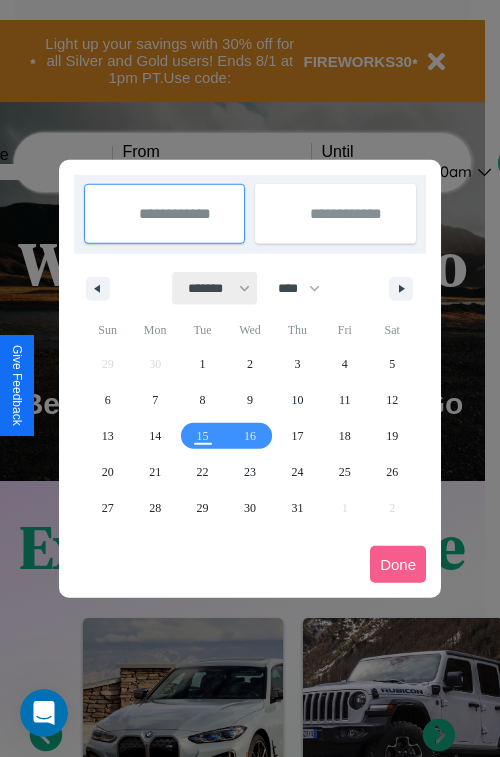 click on "******* ******** ***** ***** *** **** **** ****** ********* ******* ******** ********" at bounding box center (215, 288) 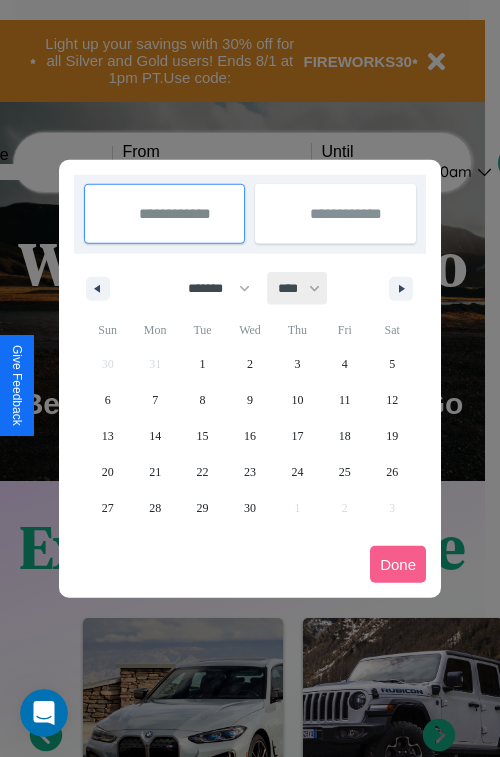 click on "**** **** **** **** **** **** **** **** **** **** **** **** **** **** **** **** **** **** **** **** **** **** **** **** **** **** **** **** **** **** **** **** **** **** **** **** **** **** **** **** **** **** **** **** **** **** **** **** **** **** **** **** **** **** **** **** **** **** **** **** **** **** **** **** **** **** **** **** **** **** **** **** **** **** **** **** **** **** **** **** **** **** **** **** **** **** **** **** **** **** **** **** **** **** **** **** **** **** **** **** **** **** **** **** **** **** **** **** **** **** **** **** **** **** **** **** **** **** **** **** ****" at bounding box center [298, 288] 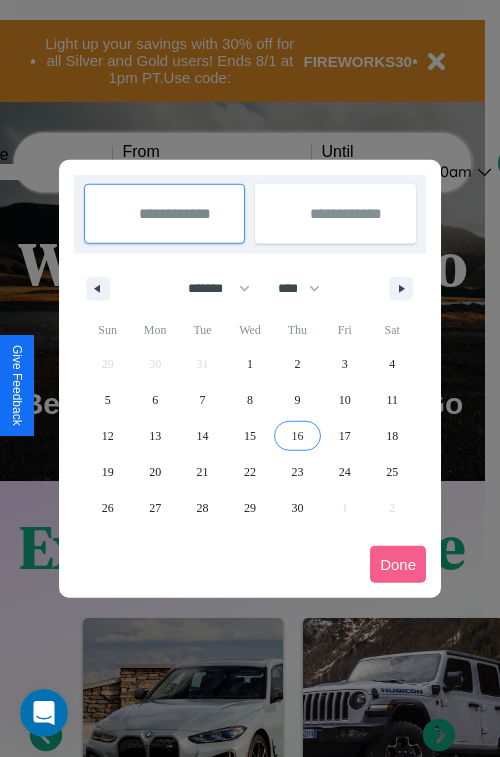 click on "16" at bounding box center [297, 436] 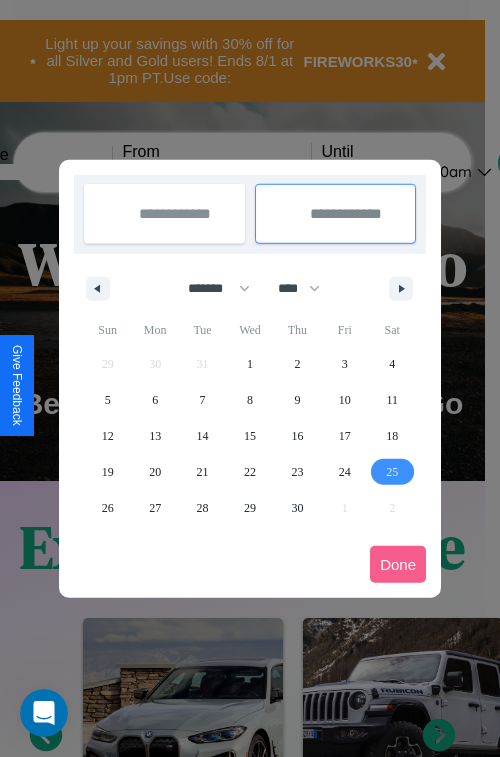 click on "25" at bounding box center [392, 472] 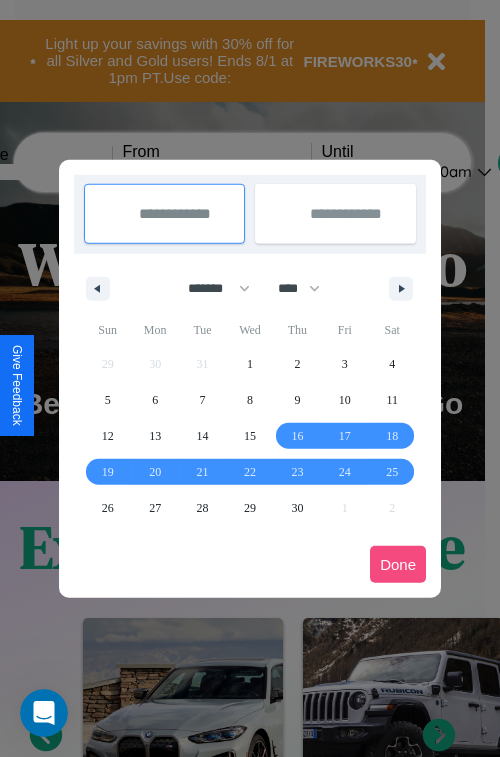 click on "Done" at bounding box center (398, 564) 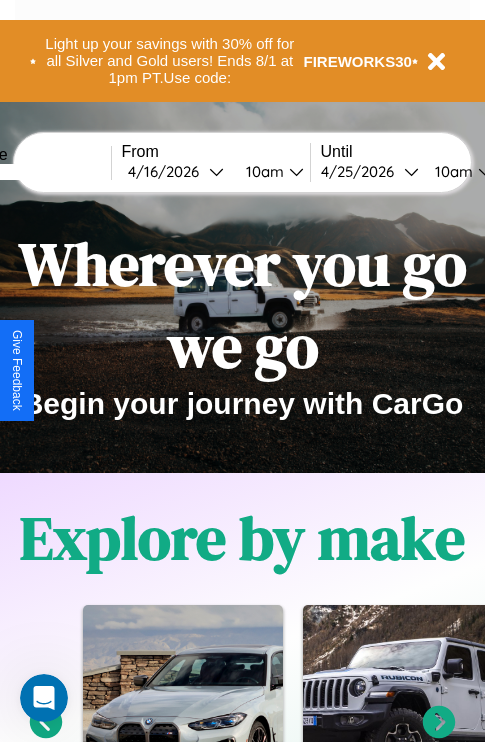 click on "10am" at bounding box center (262, 171) 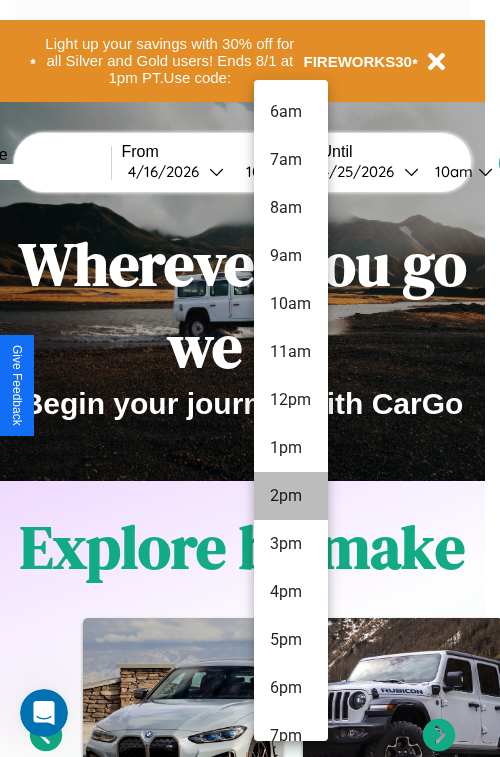 click on "2pm" at bounding box center [291, 496] 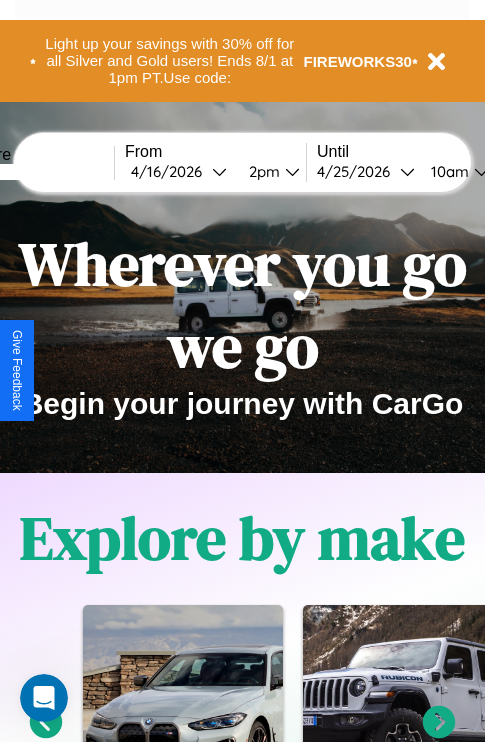 click on "10am" at bounding box center (447, 171) 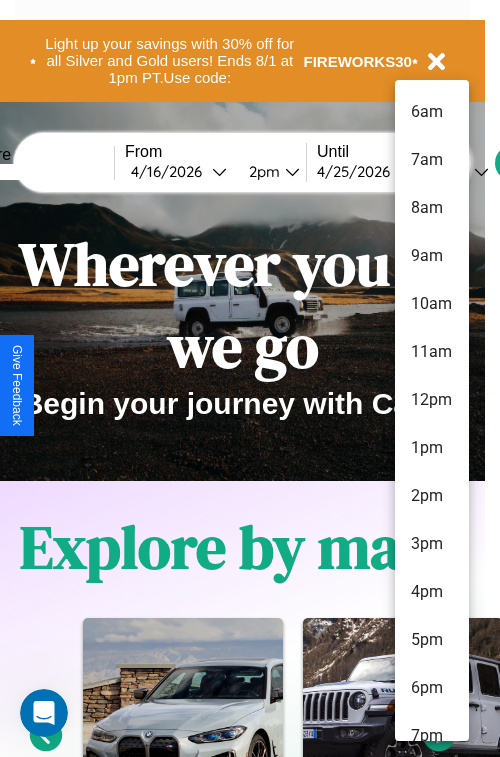 click on "1pm" at bounding box center (432, 448) 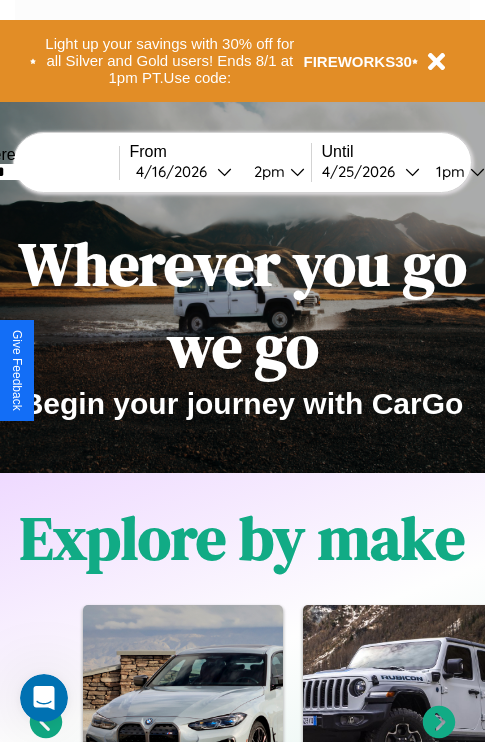 scroll, scrollTop: 0, scrollLeft: 68, axis: horizontal 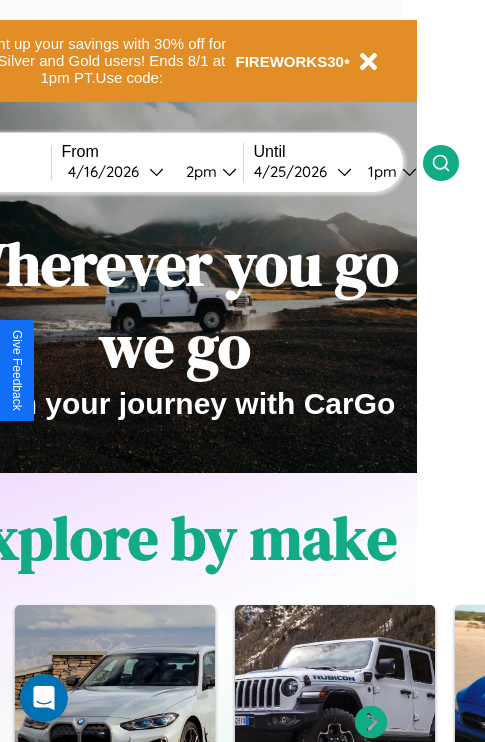 click 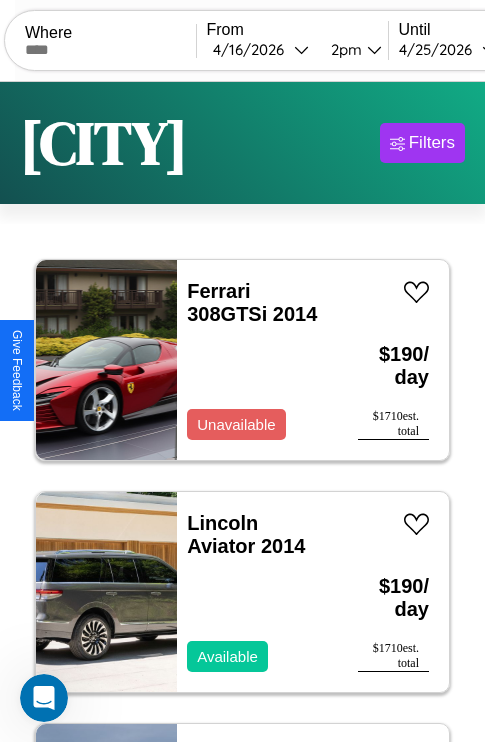 scroll, scrollTop: 95, scrollLeft: 0, axis: vertical 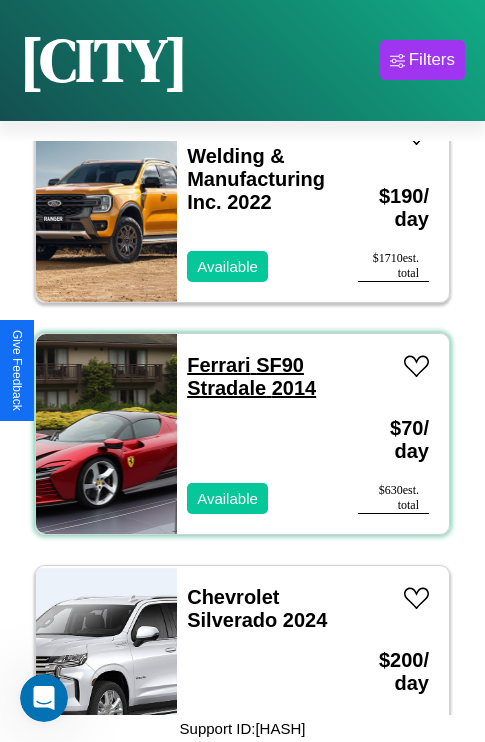 click on "Ferrari   SF90 Stradale   2014" at bounding box center [251, 376] 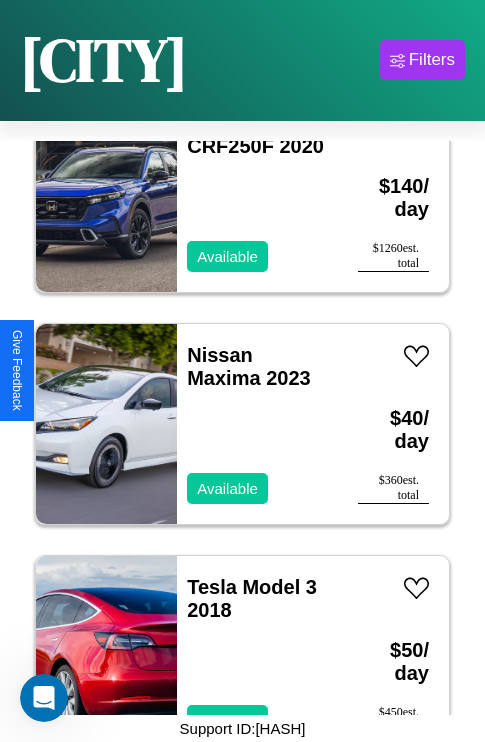 scroll, scrollTop: 1235, scrollLeft: 0, axis: vertical 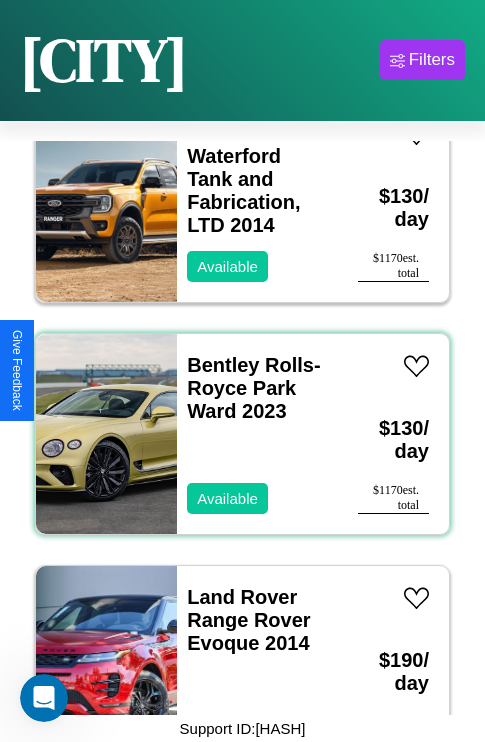 click on "Bentley   Rolls-Royce Park Ward   2023 Available" at bounding box center (257, 434) 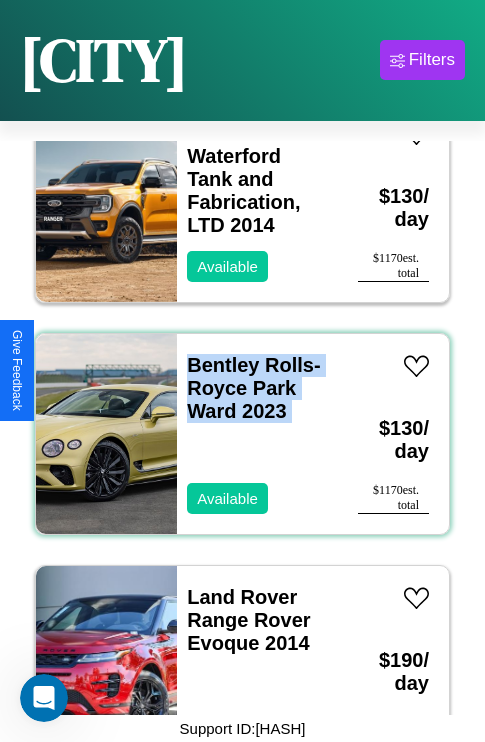 click on "Bentley   Rolls-Royce Park Ward   2023 Available" at bounding box center (257, 434) 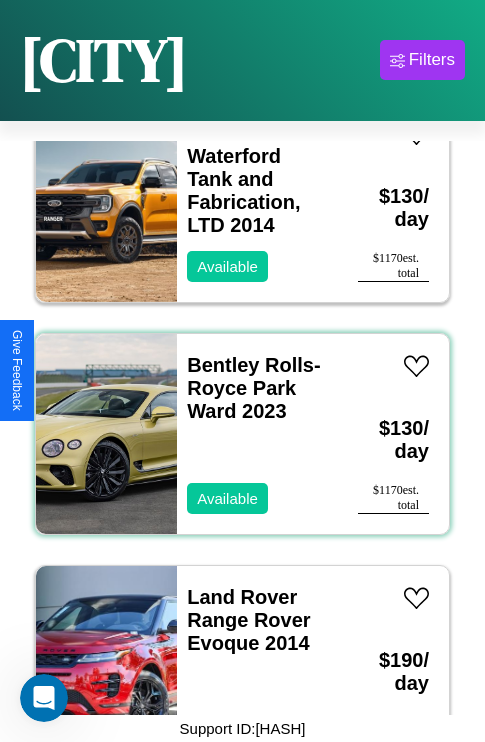 click on "Bentley   Rolls-Royce Park Ward   2023 Available" at bounding box center [257, 434] 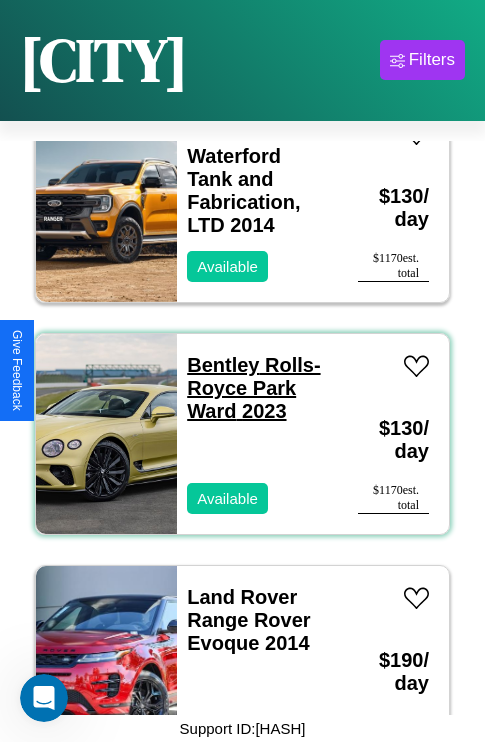 click on "Bentley   Rolls-Royce Park Ward   2023" at bounding box center [253, 388] 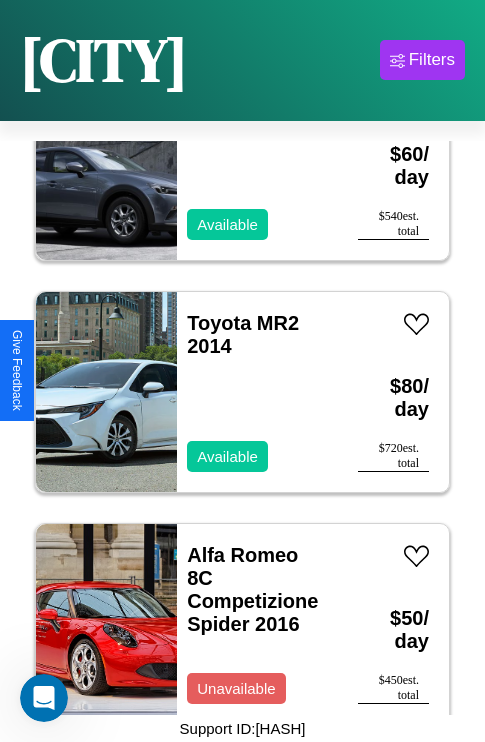 scroll, scrollTop: 27219, scrollLeft: 0, axis: vertical 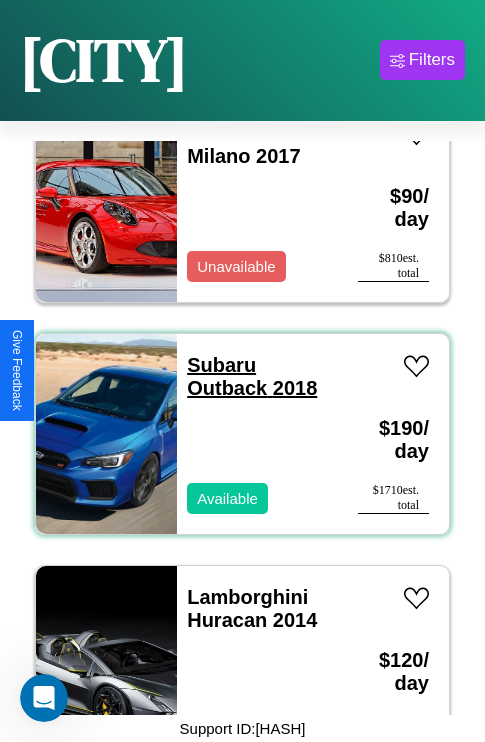 click on "Subaru   Outback   2018" at bounding box center (252, 376) 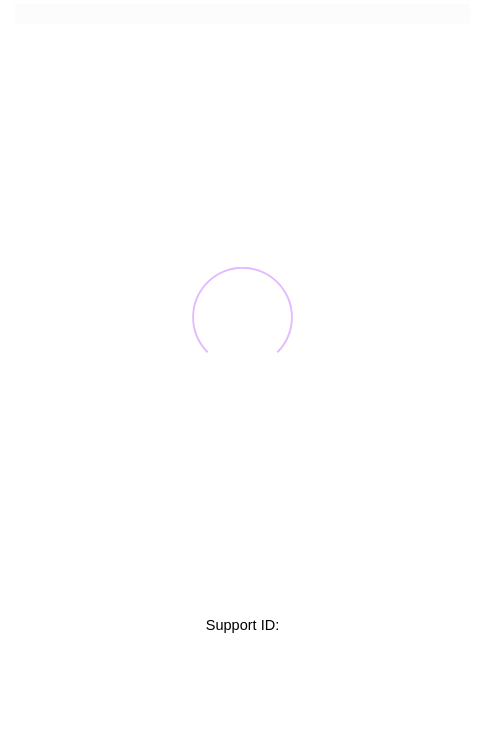 scroll, scrollTop: 0, scrollLeft: 0, axis: both 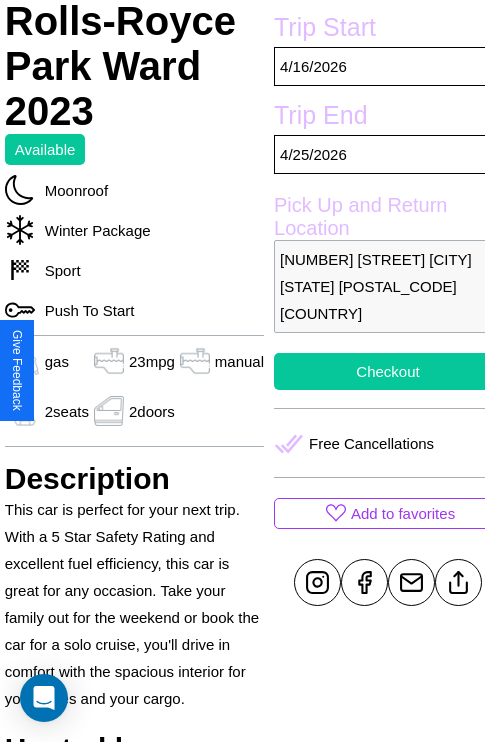 click on "Checkout" at bounding box center (388, 371) 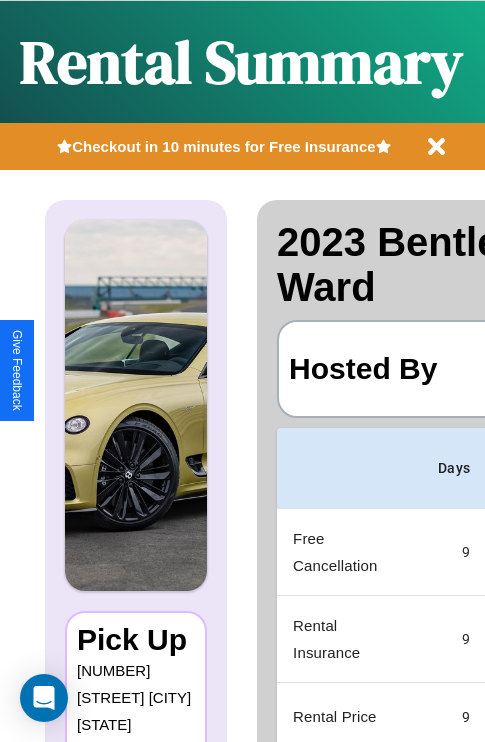 scroll, scrollTop: 0, scrollLeft: 378, axis: horizontal 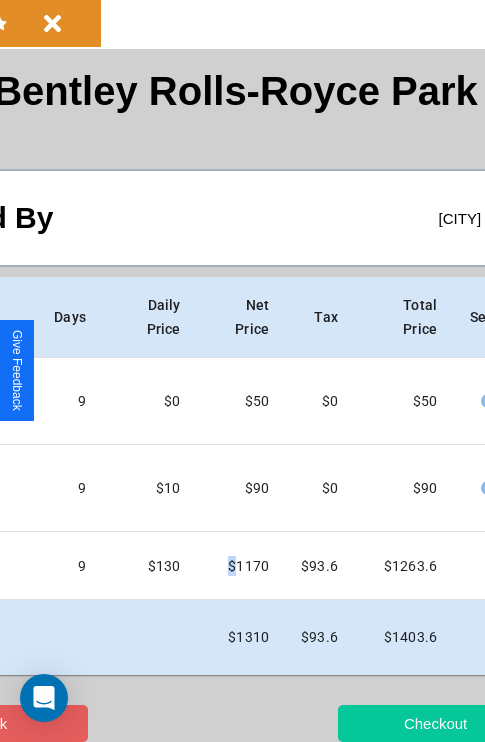 click on "Checkout" at bounding box center [435, 723] 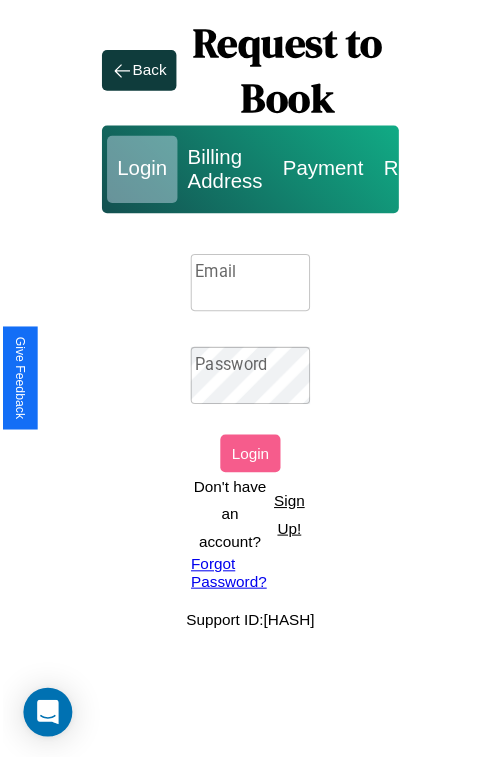scroll, scrollTop: 0, scrollLeft: 0, axis: both 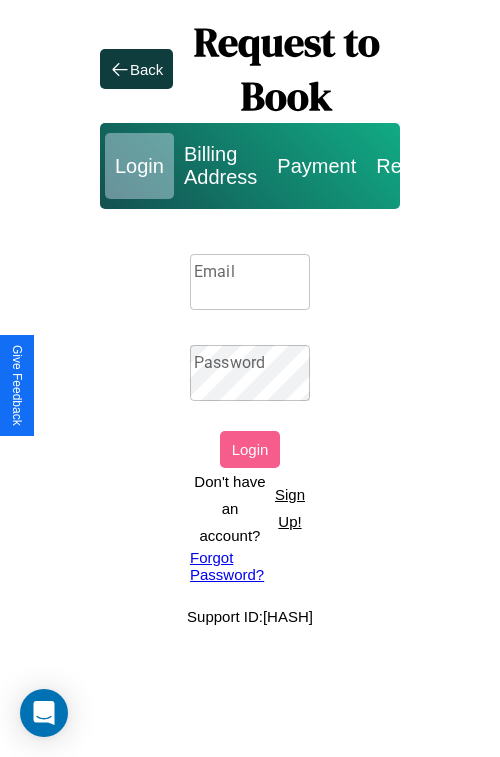 click on "Sign Up!" at bounding box center (290, 508) 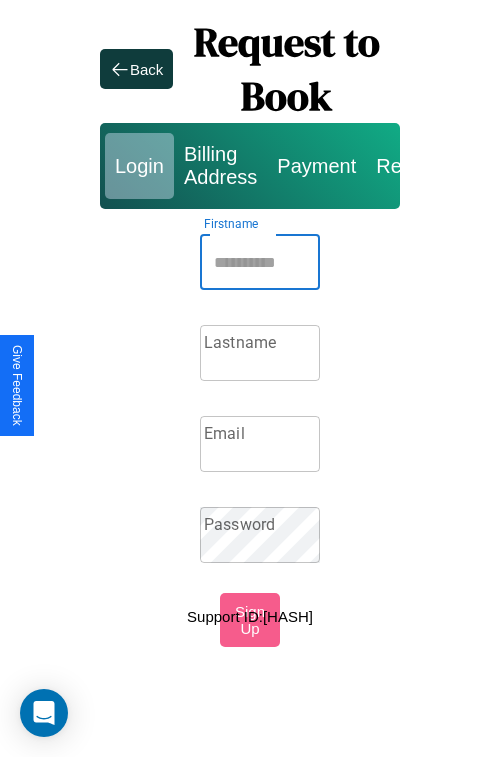 click on "Firstname" at bounding box center (260, 262) 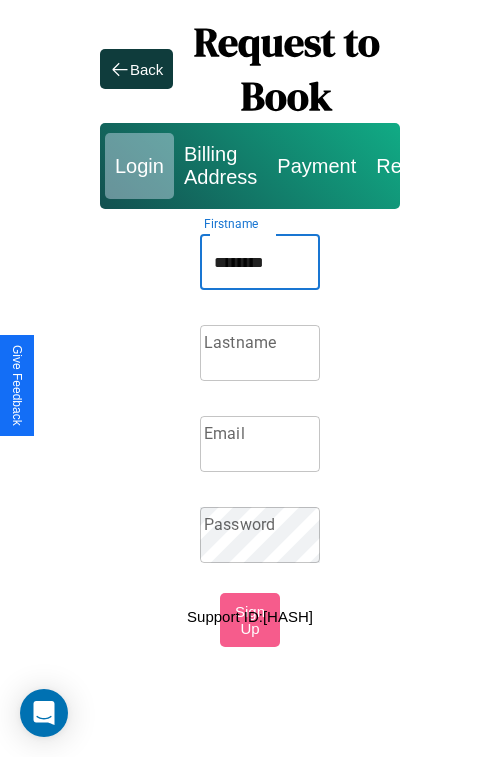 type on "********" 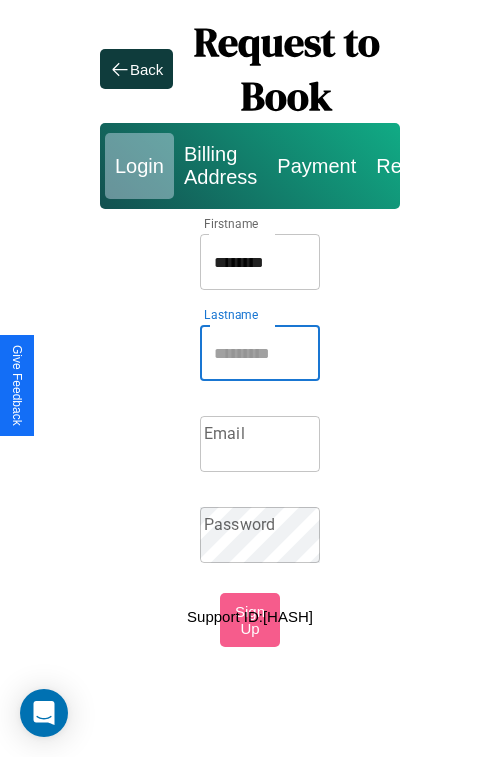 click on "Lastname" at bounding box center (260, 353) 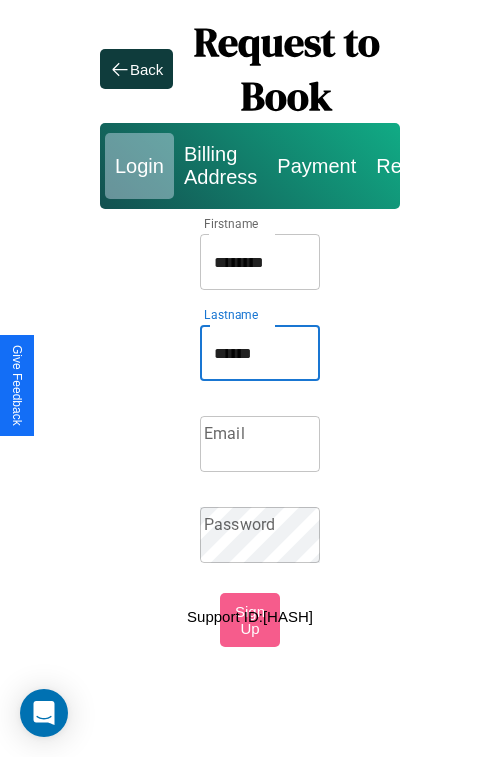 type on "******" 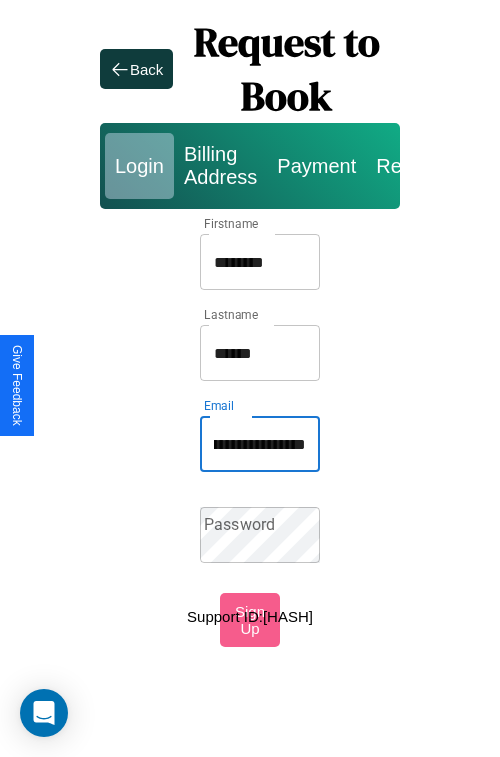 scroll, scrollTop: 0, scrollLeft: 92, axis: horizontal 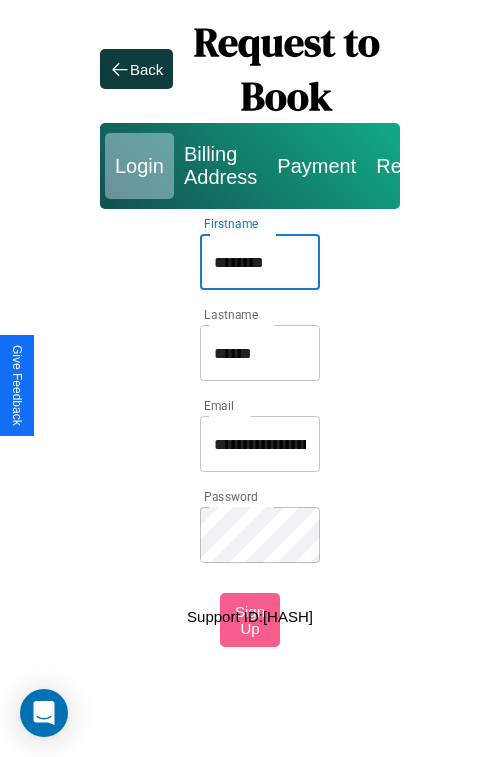 click on "********" at bounding box center (260, 262) 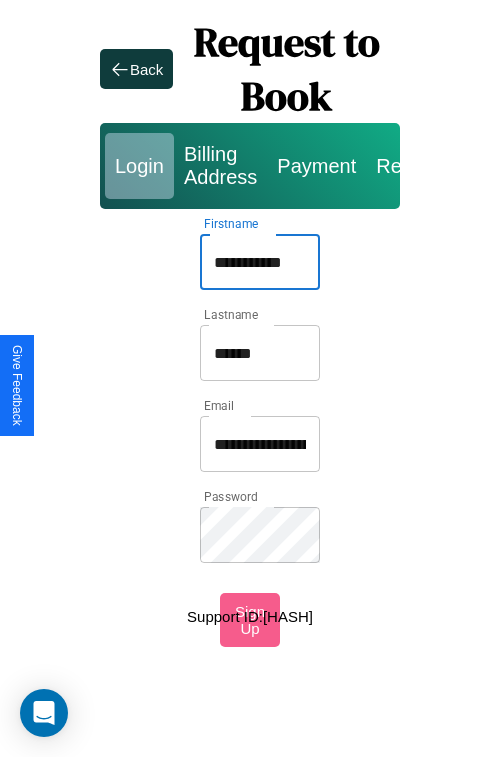 type on "**********" 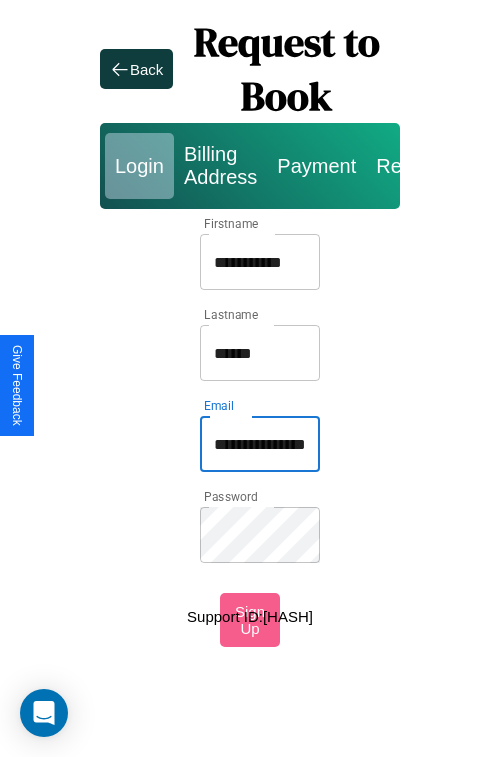 type on "**********" 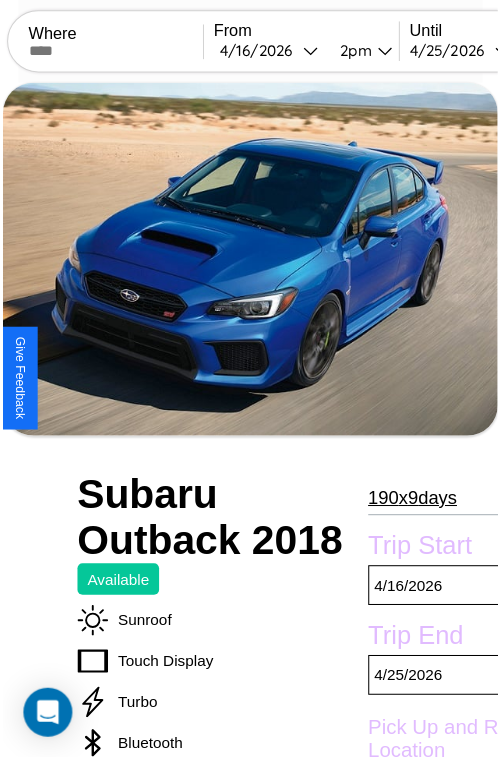 scroll, scrollTop: 650, scrollLeft: 84, axis: both 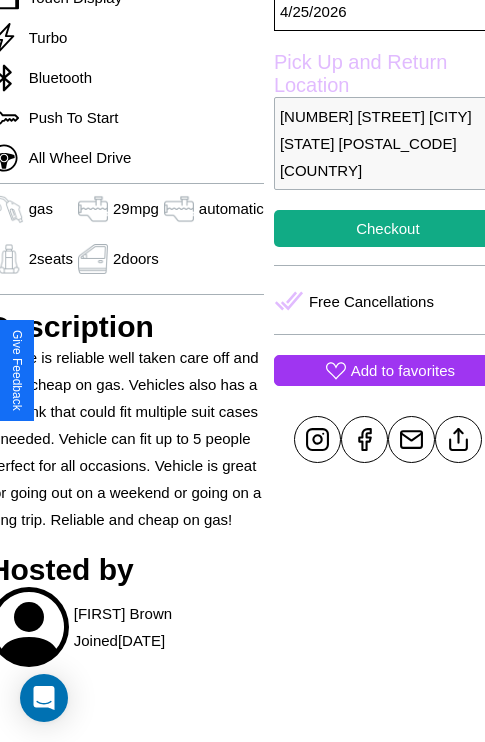 click on "Add to favorites" at bounding box center (403, 370) 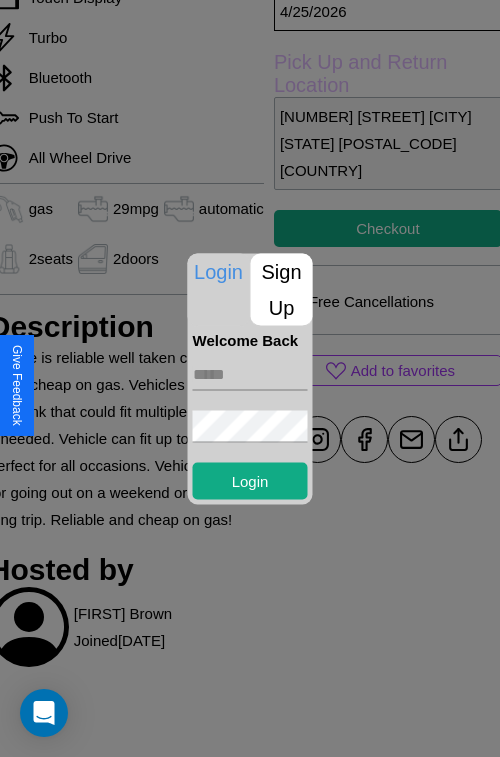 click on "Sign Up" at bounding box center [282, 289] 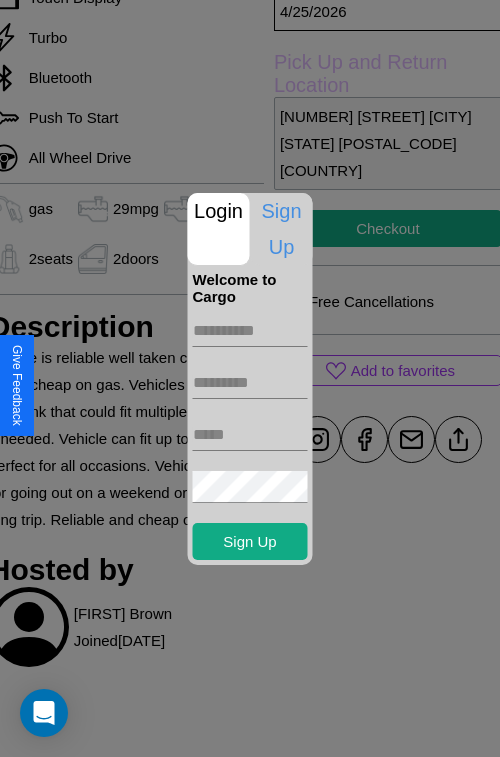 click at bounding box center (250, 331) 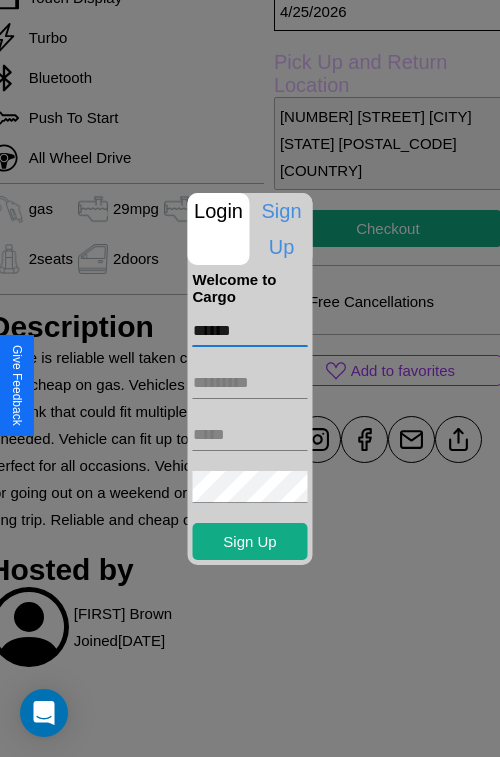 type on "******" 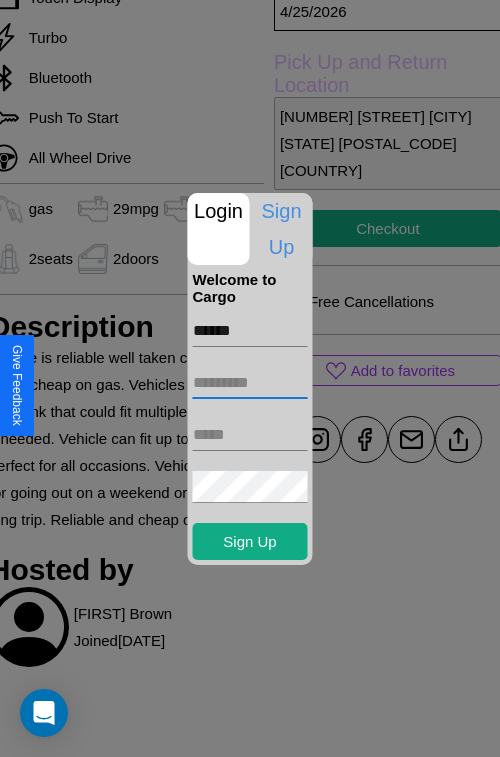 click at bounding box center [250, 383] 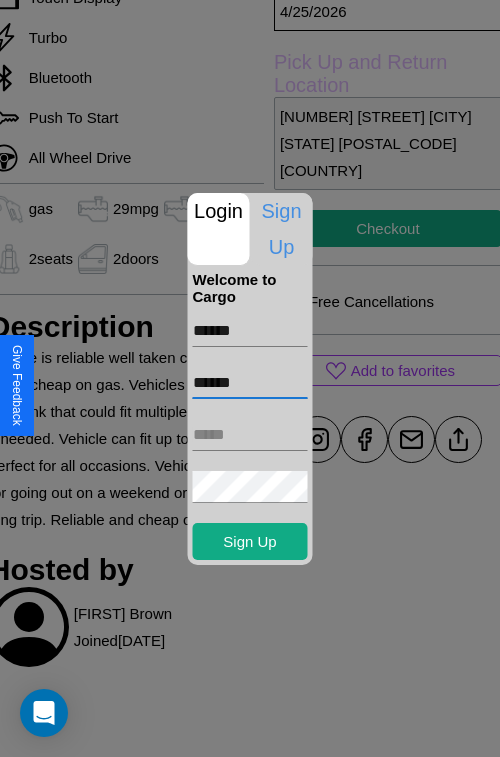 type on "******" 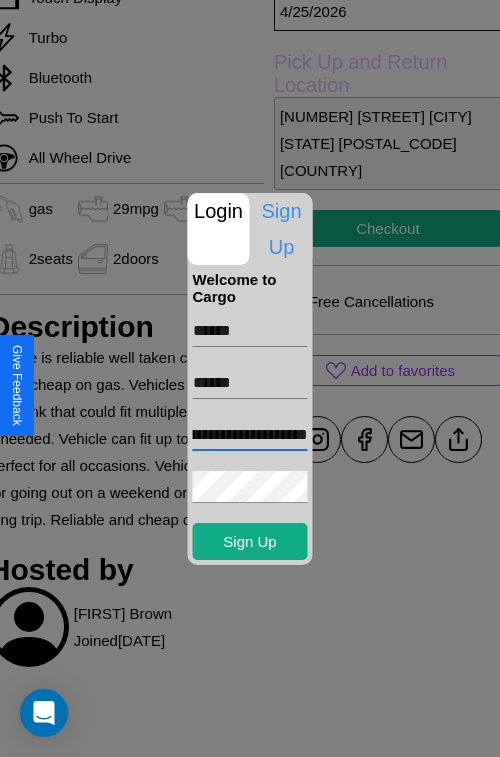 scroll, scrollTop: 0, scrollLeft: 80, axis: horizontal 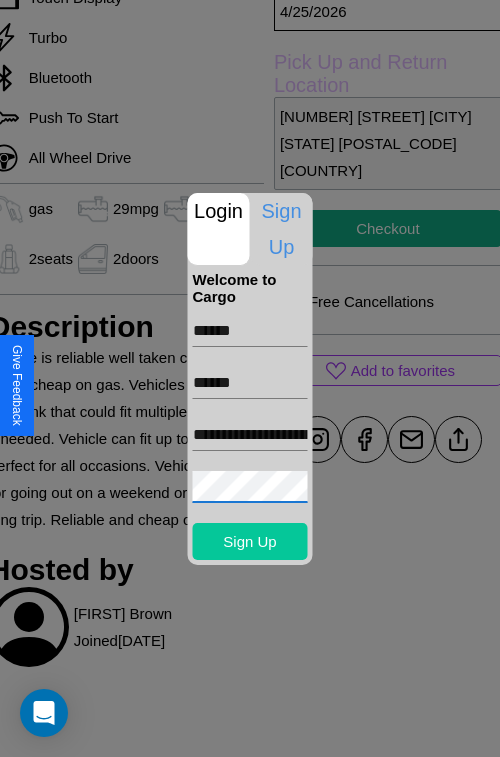 click on "Sign Up" at bounding box center (250, 541) 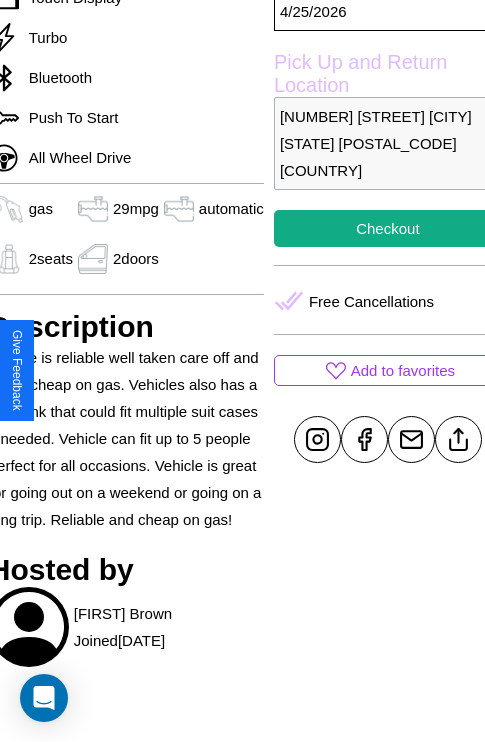 scroll, scrollTop: 650, scrollLeft: 84, axis: both 